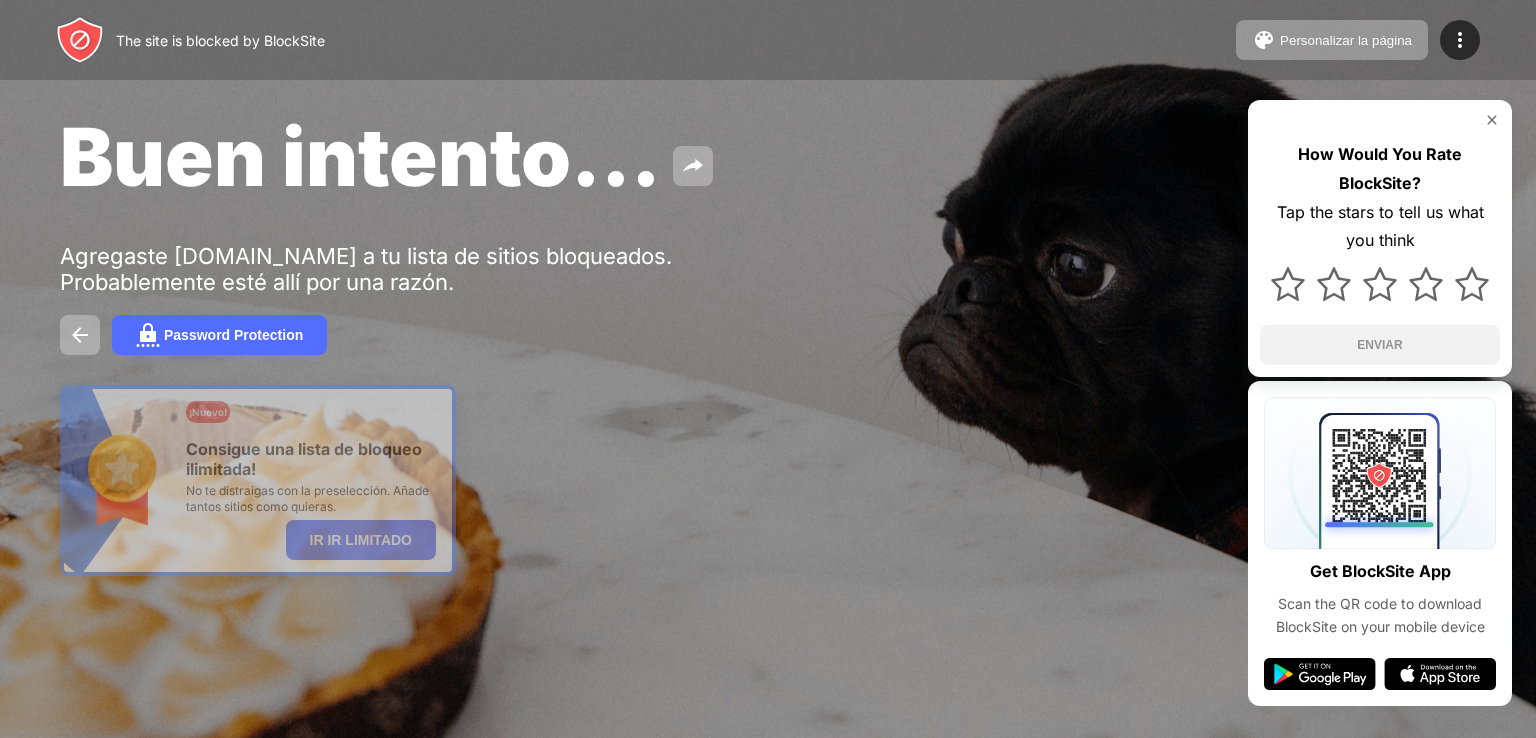scroll, scrollTop: 0, scrollLeft: 0, axis: both 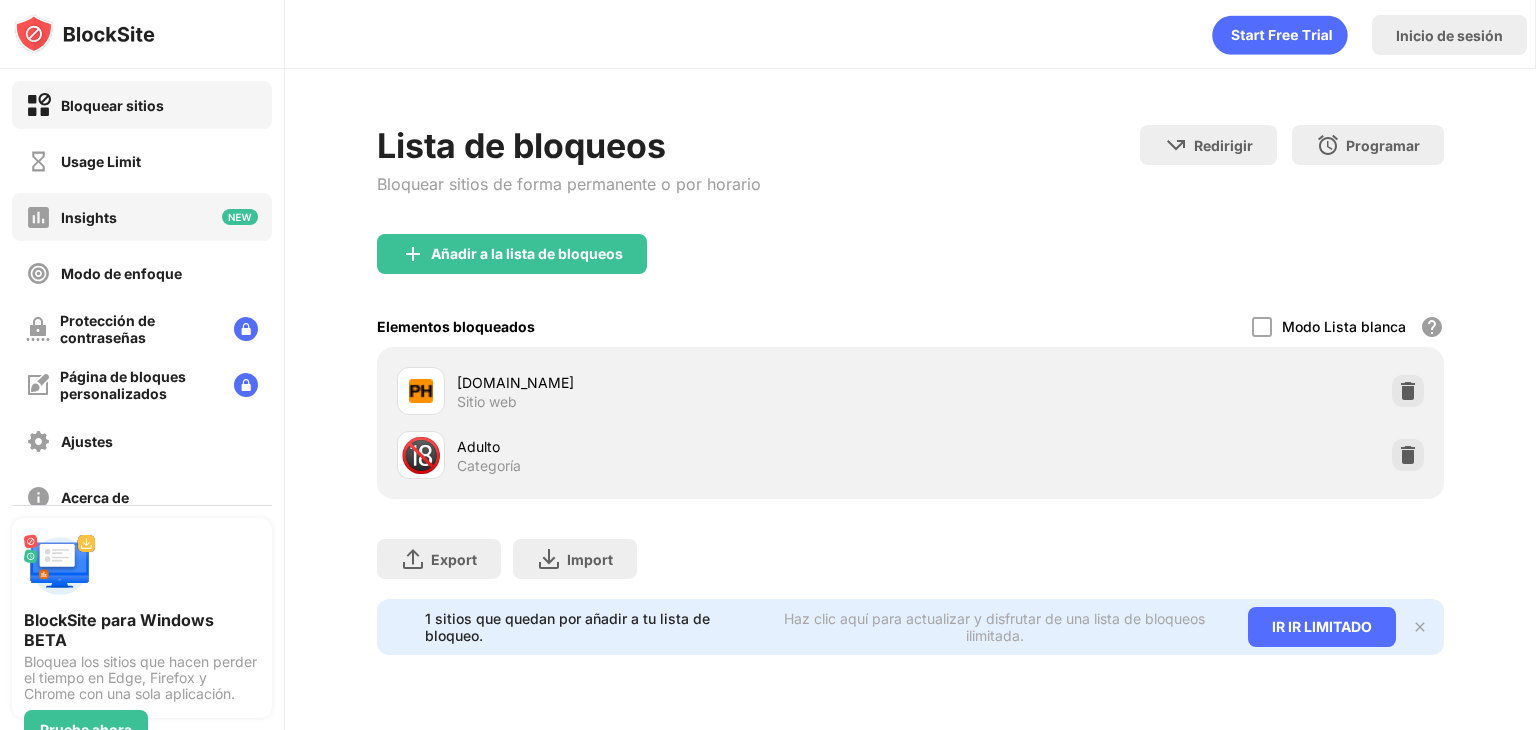 click on "Insights" at bounding box center (142, 217) 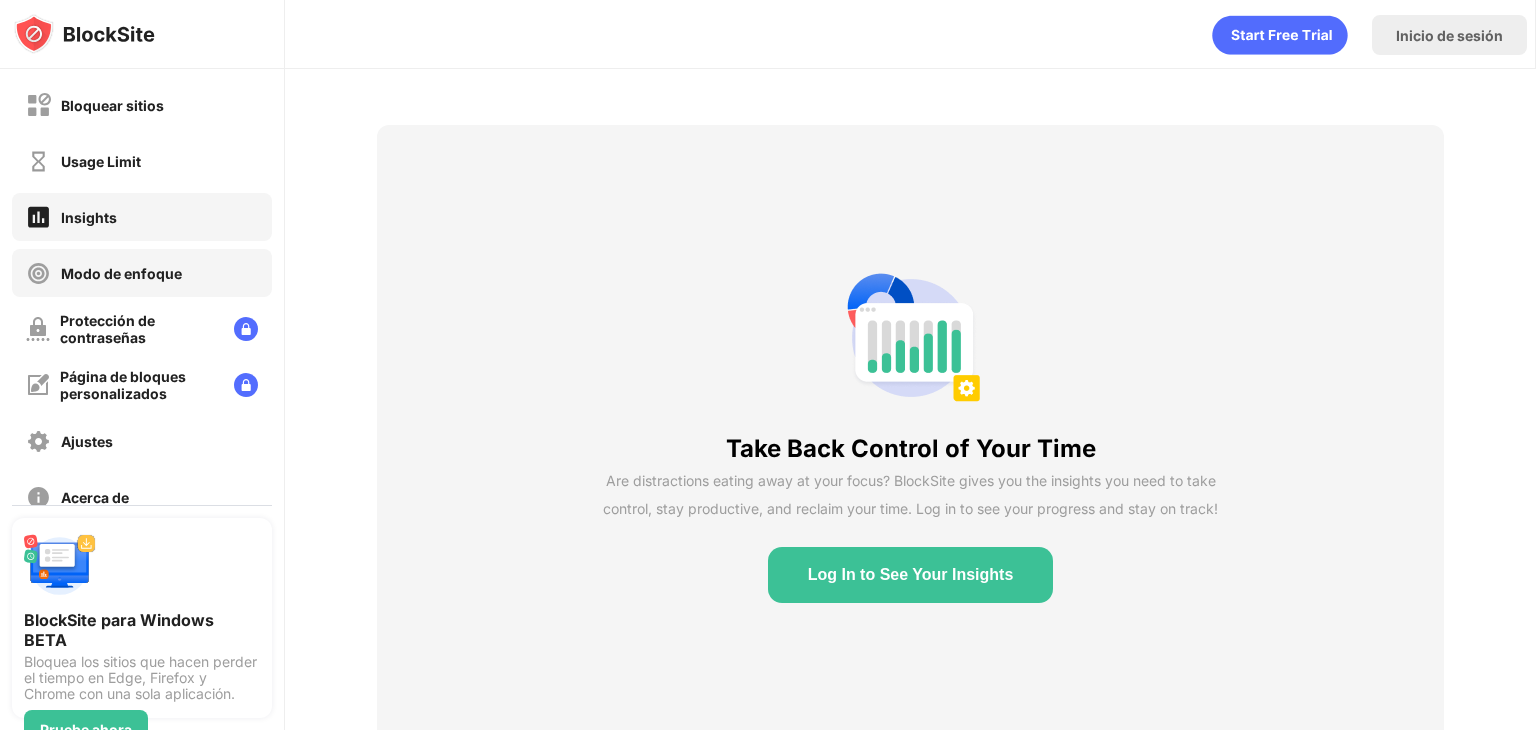 click on "Modo de enfoque" at bounding box center [121, 273] 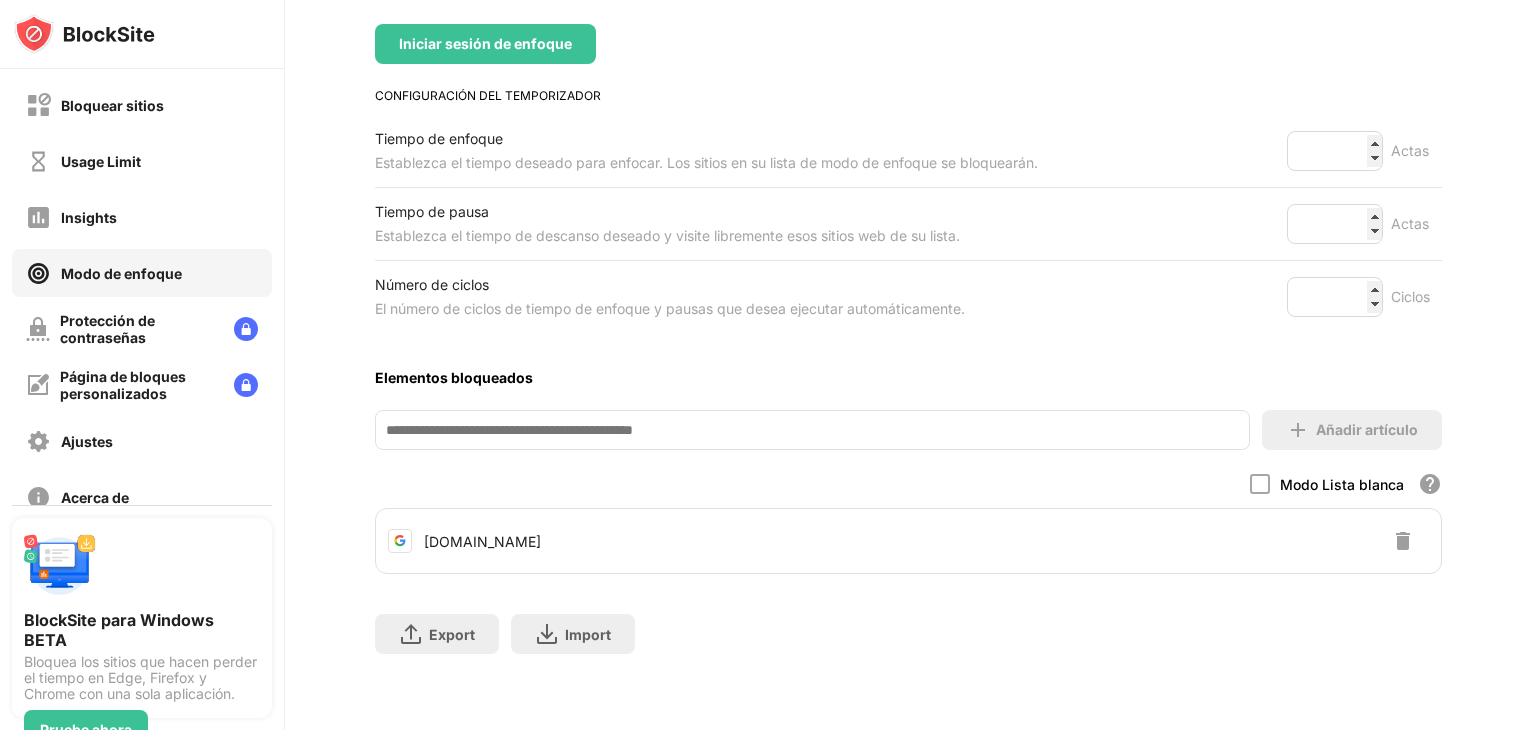 scroll, scrollTop: 230, scrollLeft: 0, axis: vertical 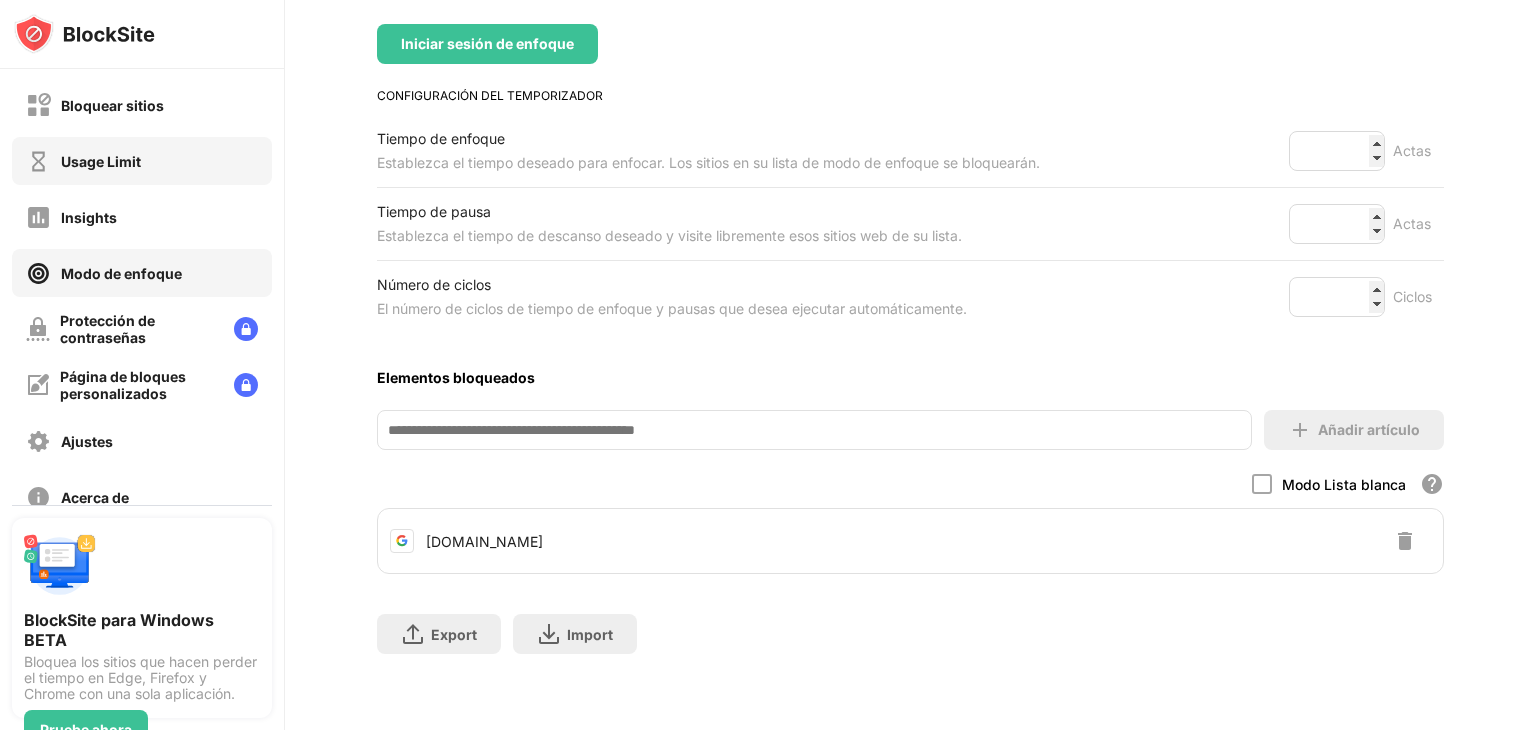 click on "Usage Limit" at bounding box center (142, 161) 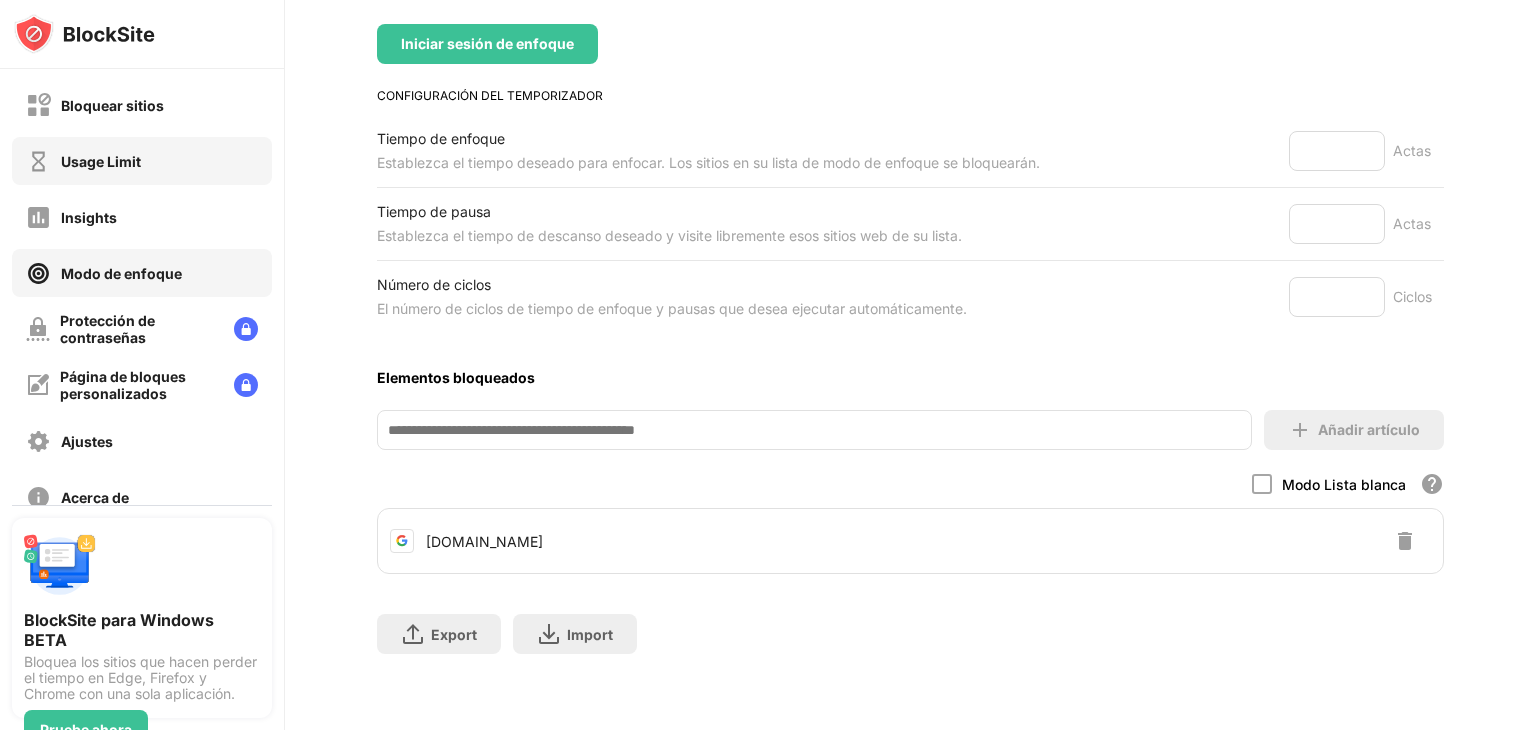 scroll, scrollTop: 0, scrollLeft: 0, axis: both 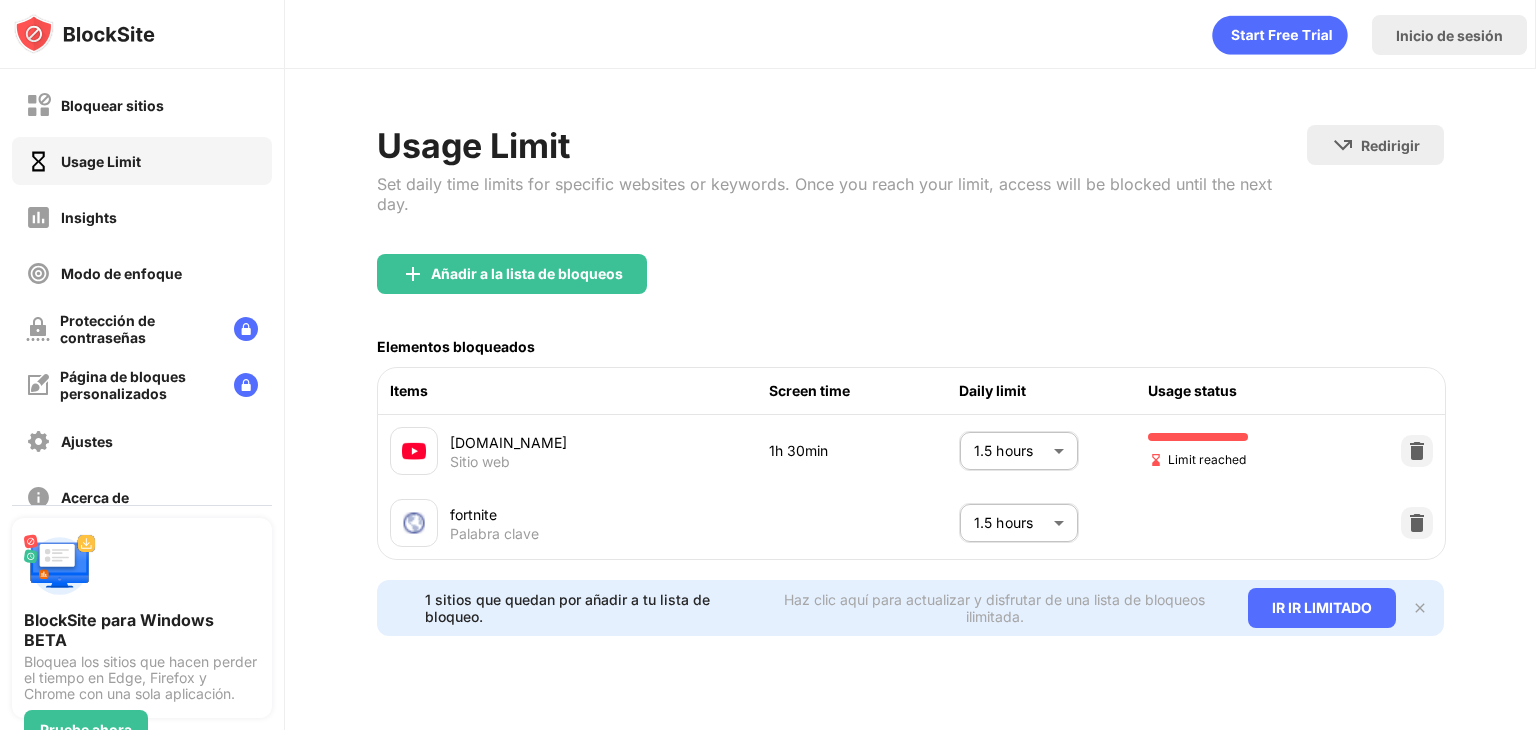 click on "Bloquear sitios Usage Limit Insights Modo de enfoque Protección de contraseñas Página de bloques personalizados Ajustes Acerca de Bloqueo Sincronizar con otros dispositivos Discapacitados BlockSite para Windows BETA Bloquea los sitios que hacen perder el tiempo en Edge, Firefox y Chrome con una sola aplicación. Pruebe ahora Inicio de sesión Usage Limit Set daily time limits for specific websites or keywords. Once you reach your limit, access will be blocked until the next day. Redirigir Haz clic para configurar el sitio web de redireccionamiento. Añadir a la lista de bloqueos Elementos bloqueados Items Screen time Daily limit Usage status [DOMAIN_NAME] Sitio web 1h 30min 1.5 hours ** ​ Limit reached fortnite Palabra clave 1.5 hours ** ​ 1 sitios que quedan por añadir a tu lista de bloqueo. Haz clic aquí para actualizar y disfrutar de una lista de bloqueos ilimitada. IR IR LIMITADO" at bounding box center (768, 365) 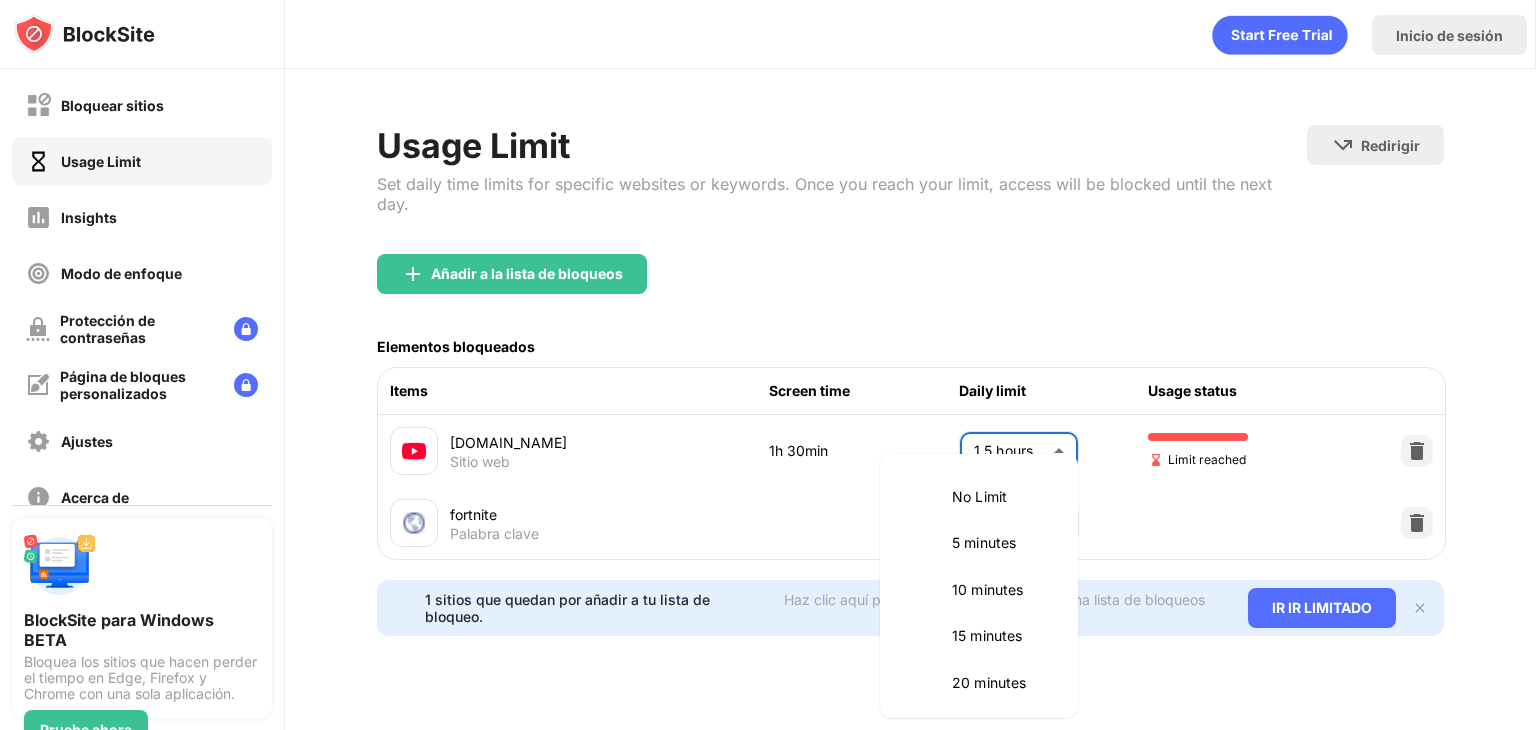 scroll, scrollTop: 514, scrollLeft: 0, axis: vertical 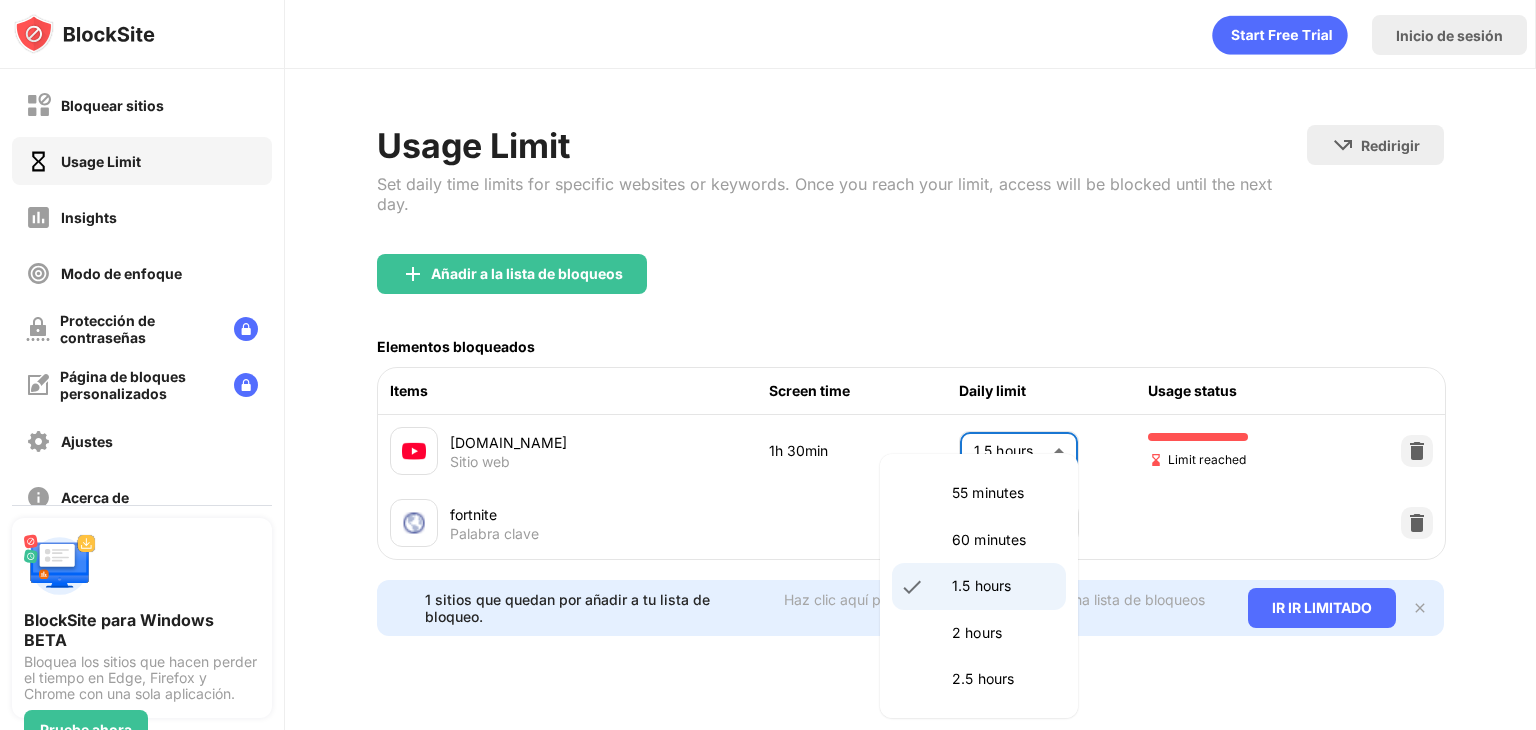 click on "1.5 hours" at bounding box center (979, 586) 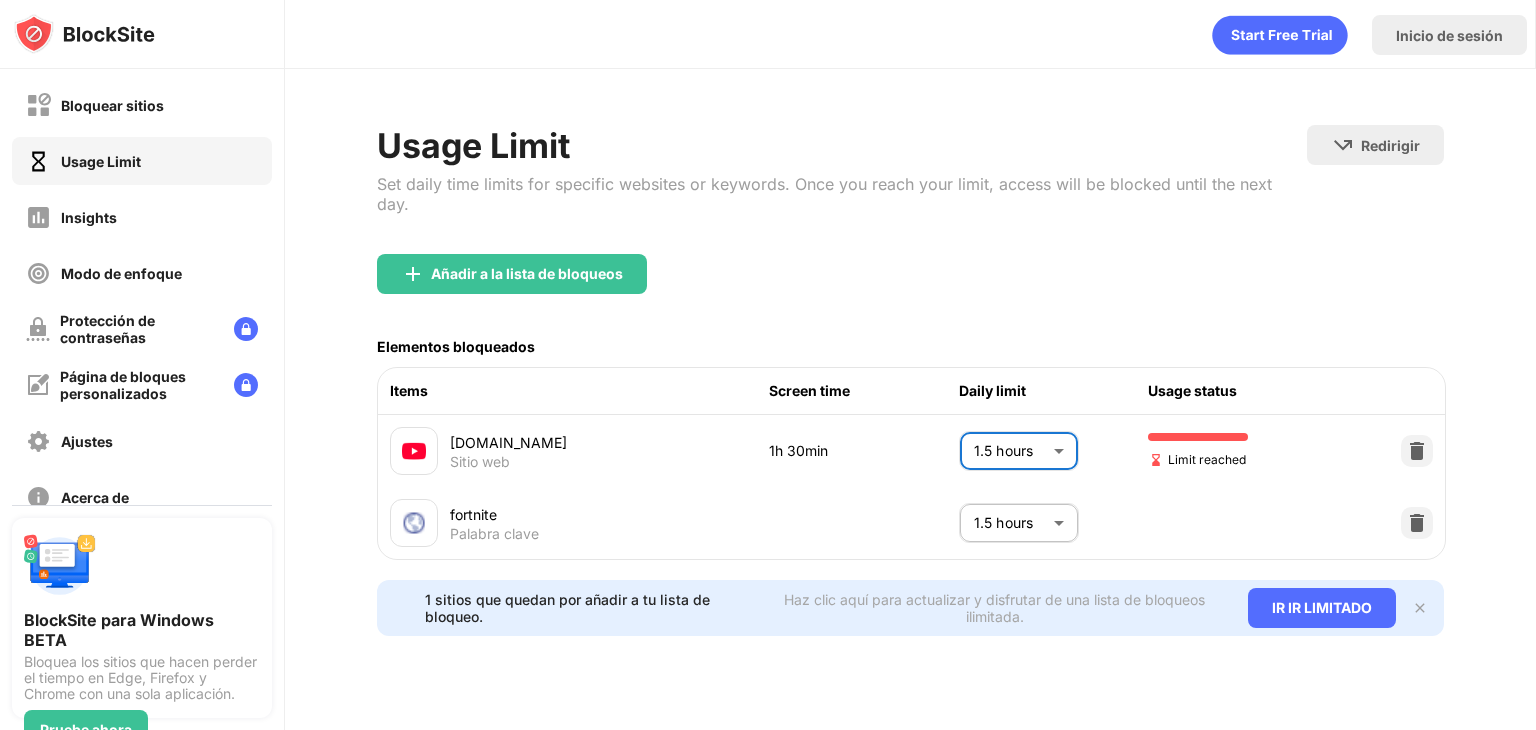 click on "Bloquear sitios Usage Limit Insights Modo de enfoque Protección de contraseñas Página de bloques personalizados Ajustes Acerca de Bloqueo Sincronizar con otros dispositivos Discapacitados BlockSite para Windows BETA Bloquea los sitios que hacen perder el tiempo en Edge, Firefox y Chrome con una sola aplicación. Pruebe ahora Inicio de sesión Usage Limit Set daily time limits for specific websites or keywords. Once you reach your limit, access will be blocked until the next day. Redirigir Haz clic para configurar el sitio web de redireccionamiento. Añadir a la lista de bloqueos Elementos bloqueados Items Screen time Daily limit Usage status [DOMAIN_NAME] Sitio web 1h 30min 1.5 hours ** ​ Limit reached fortnite Palabra clave 1.5 hours ** ​ 1 sitios que quedan por añadir a tu lista de bloqueo. Haz clic aquí para actualizar y disfrutar de una lista de bloqueos ilimitada. IR IR LIMITADO" at bounding box center [768, 365] 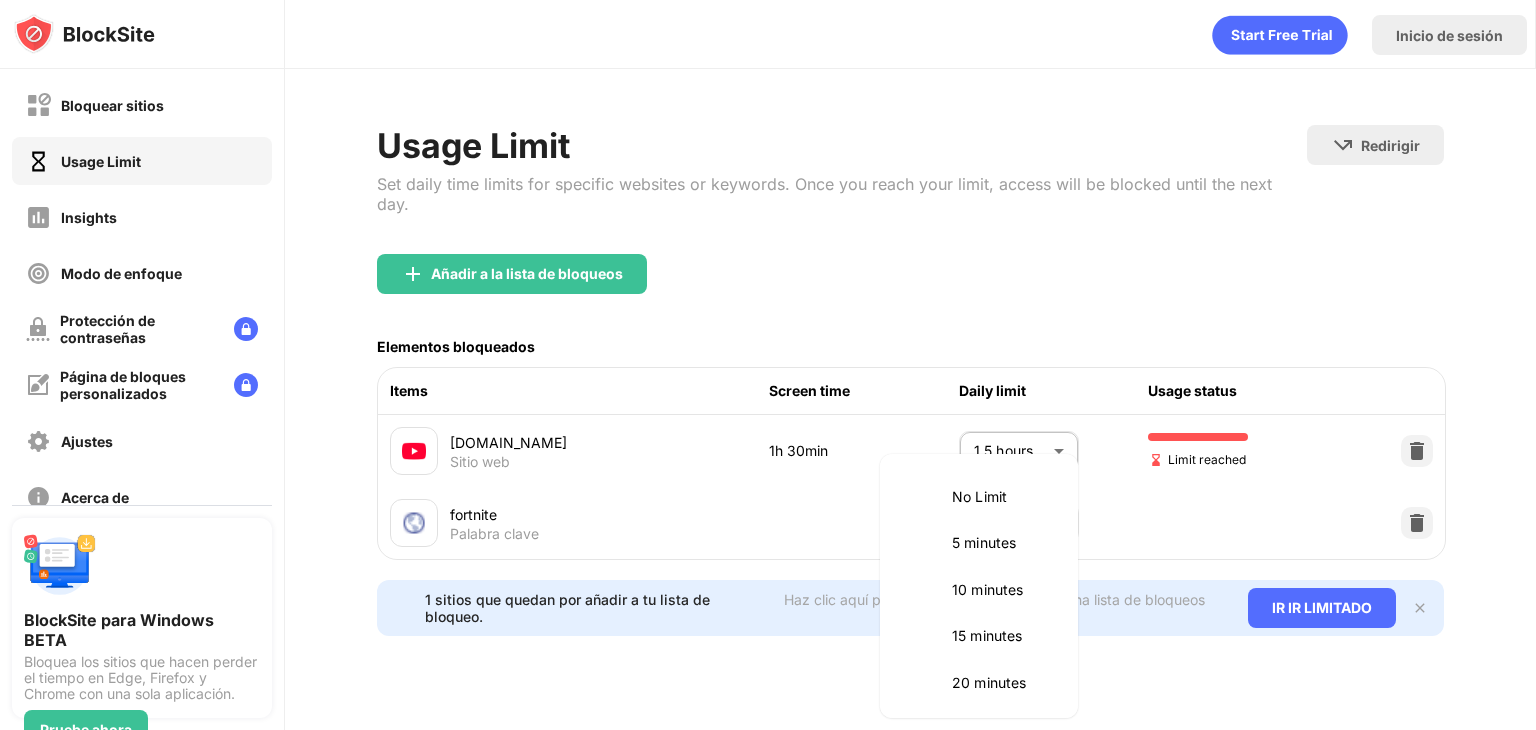 scroll, scrollTop: 514, scrollLeft: 0, axis: vertical 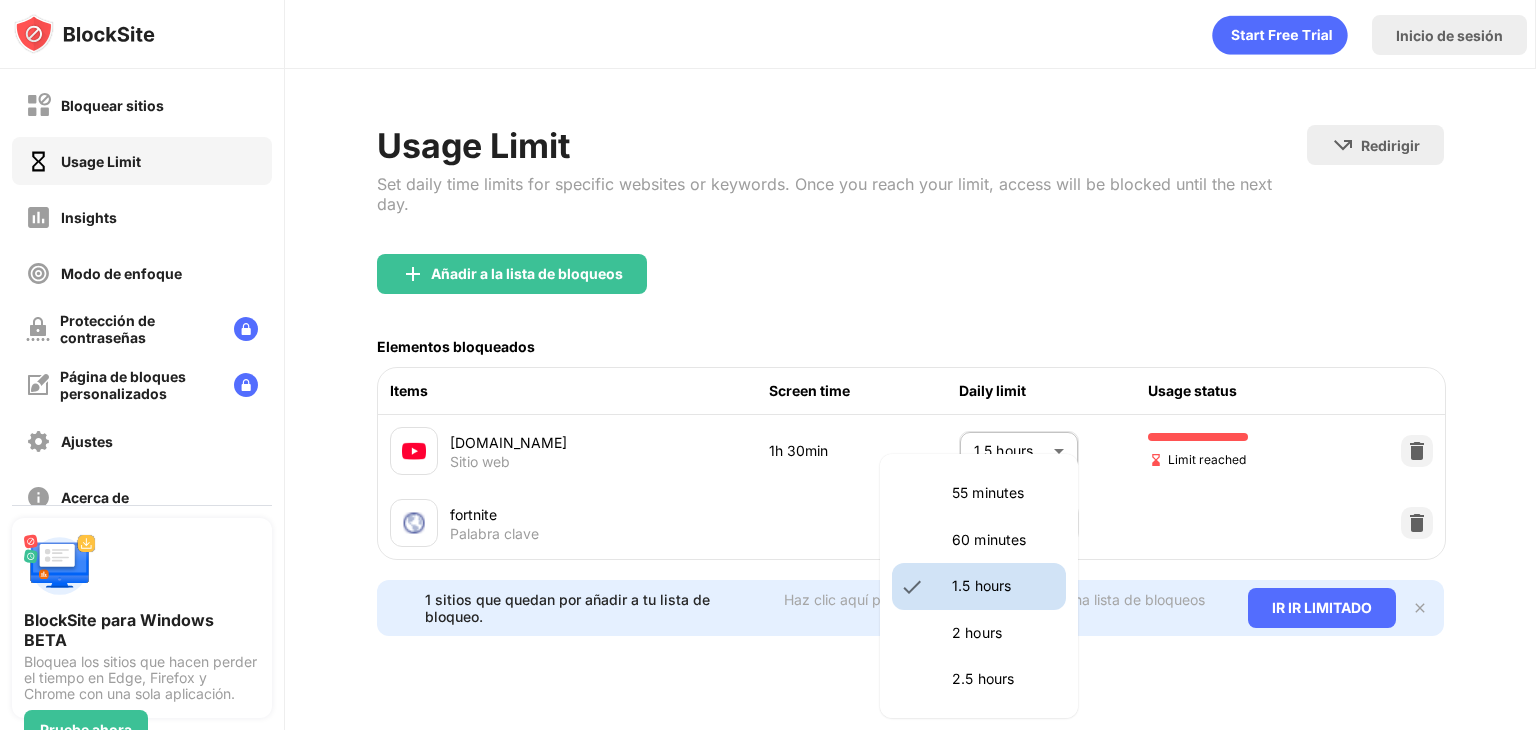 click at bounding box center (768, 365) 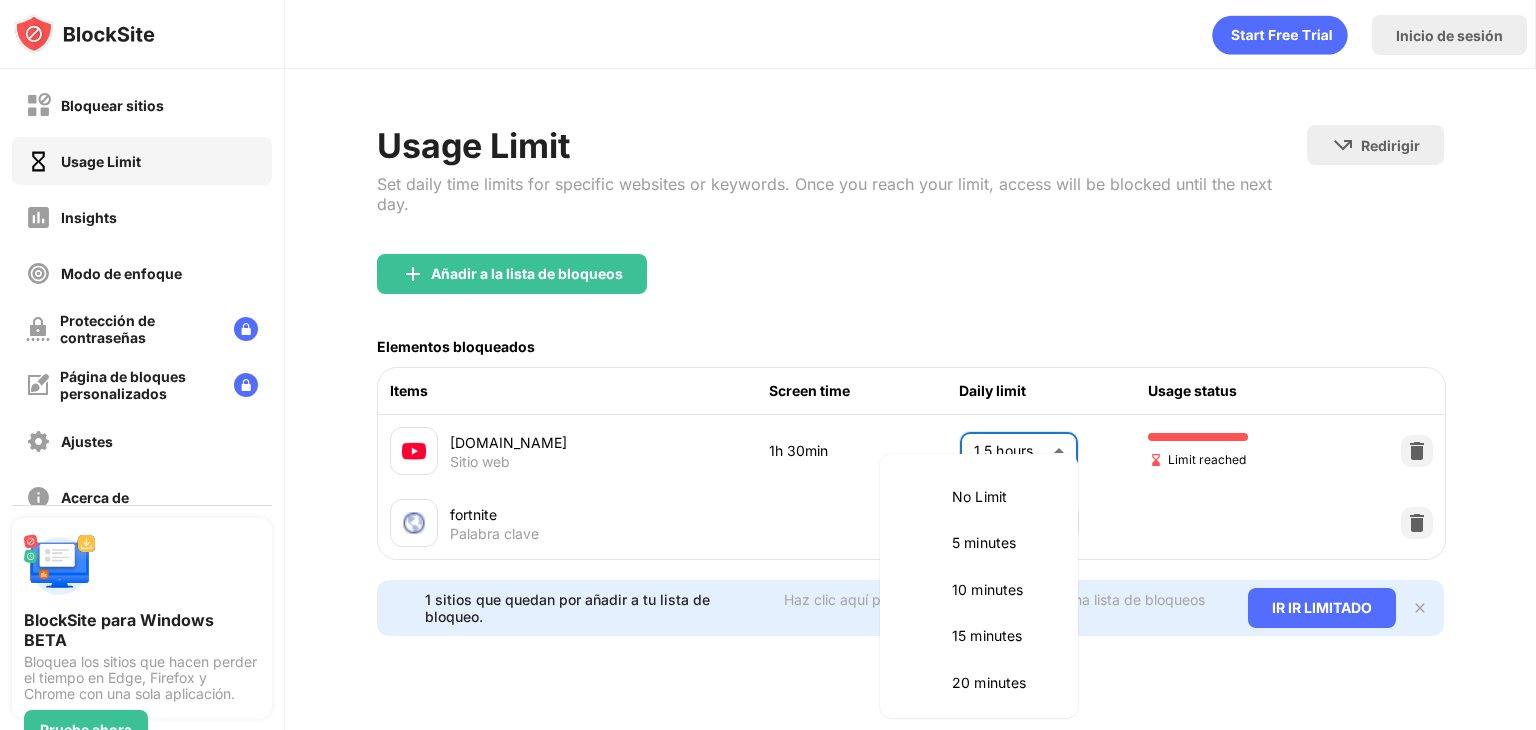 click on "Bloquear sitios Usage Limit Insights Modo de enfoque Protección de contraseñas Página de bloques personalizados Ajustes Acerca de Bloqueo Sincronizar con otros dispositivos Discapacitados BlockSite para Windows BETA Bloquea los sitios que hacen perder el tiempo en Edge, Firefox y Chrome con una sola aplicación. Pruebe ahora Inicio de sesión Usage Limit Set daily time limits for specific websites or keywords. Once you reach your limit, access will be blocked until the next day. Redirigir Haz clic para configurar el sitio web de redireccionamiento. Añadir a la lista de bloqueos Elementos bloqueados Items Screen time Daily limit Usage status [DOMAIN_NAME] Sitio web 1h 30min 1.5 hours ** ​ Limit reached fortnite Palabra clave 1.5 hours ** ​ 1 sitios que quedan por añadir a tu lista de bloqueo. Haz clic aquí para actualizar y disfrutar de una lista de bloqueos ilimitada. IR IR LIMITADO
No Limit 5 minutes 10 minutes 15 minutes 20 minutes 25 minutes 30 minutes 35 minutes 40 minutes 45 minutes" at bounding box center [768, 365] 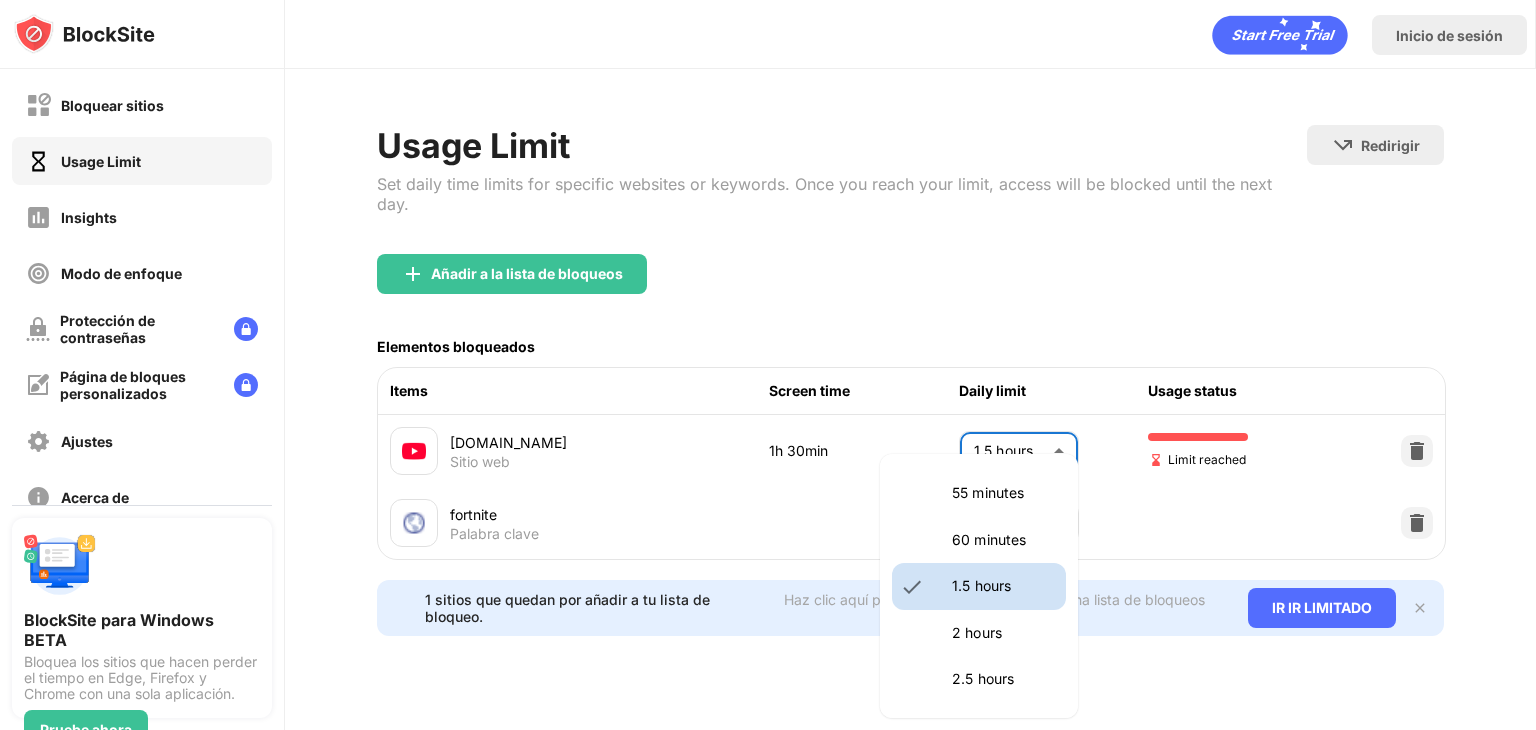 click on "2 hours" at bounding box center (979, 633) 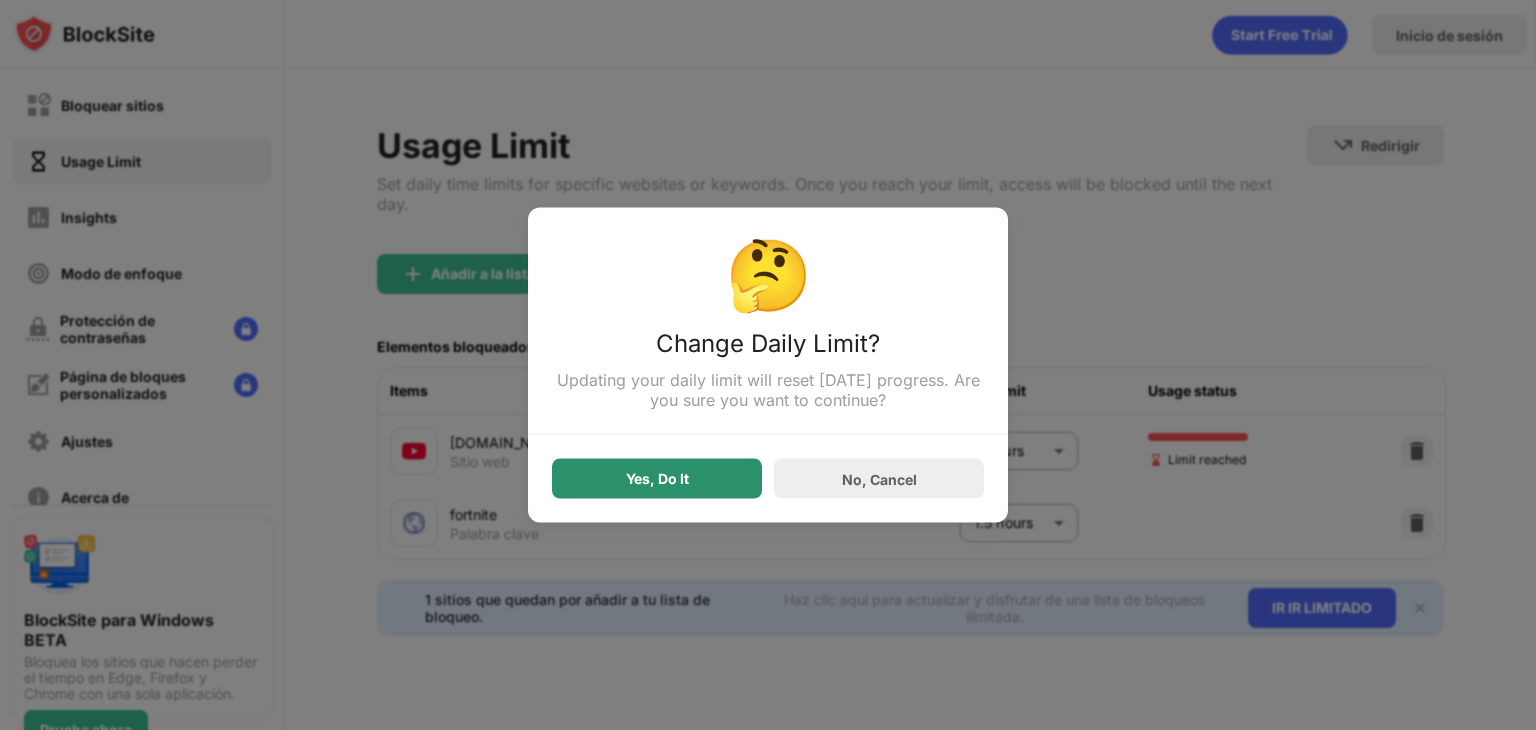 click on "Yes, Do It" at bounding box center (657, 479) 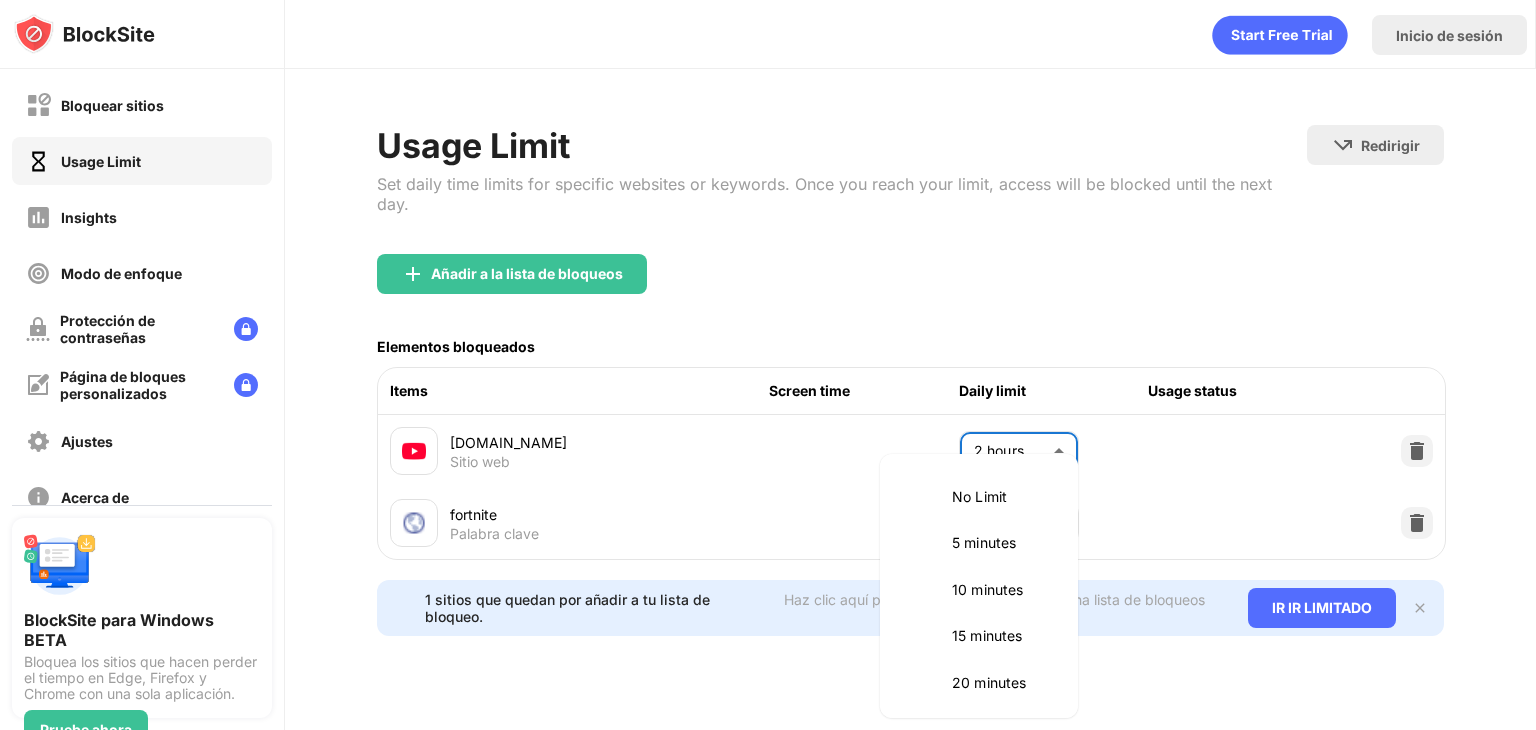 click on "Bloquear sitios Usage Limit Insights Modo de enfoque Protección de contraseñas Página de bloques personalizados Ajustes Acerca de Bloqueo Sincronizar con otros dispositivos Discapacitados BlockSite para Windows BETA Bloquea los sitios que hacen perder el tiempo en Edge, Firefox y Chrome con una sola aplicación. Pruebe ahora Inicio de sesión Usage Limit Set daily time limits for specific websites or keywords. Once you reach your limit, access will be blocked until the next day. Redirigir Haz clic para configurar el sitio web de redireccionamiento. Añadir a la lista de bloqueos Elementos bloqueados Items Screen time Daily limit Usage status [DOMAIN_NAME] Sitio web 2 hours *** ​ fortnite Palabra clave 1.5 hours ** ​ 1 sitios que quedan por añadir a tu lista de bloqueo. Haz clic aquí para actualizar y disfrutar de una lista de bloqueos ilimitada. IR IR LIMITADO
No Limit 5 minutes 10 minutes 15 minutes 20 minutes 25 minutes 30 minutes 35 minutes 40 minutes 45 minutes 50 minutes 55 minutes 2 hours" at bounding box center [768, 365] 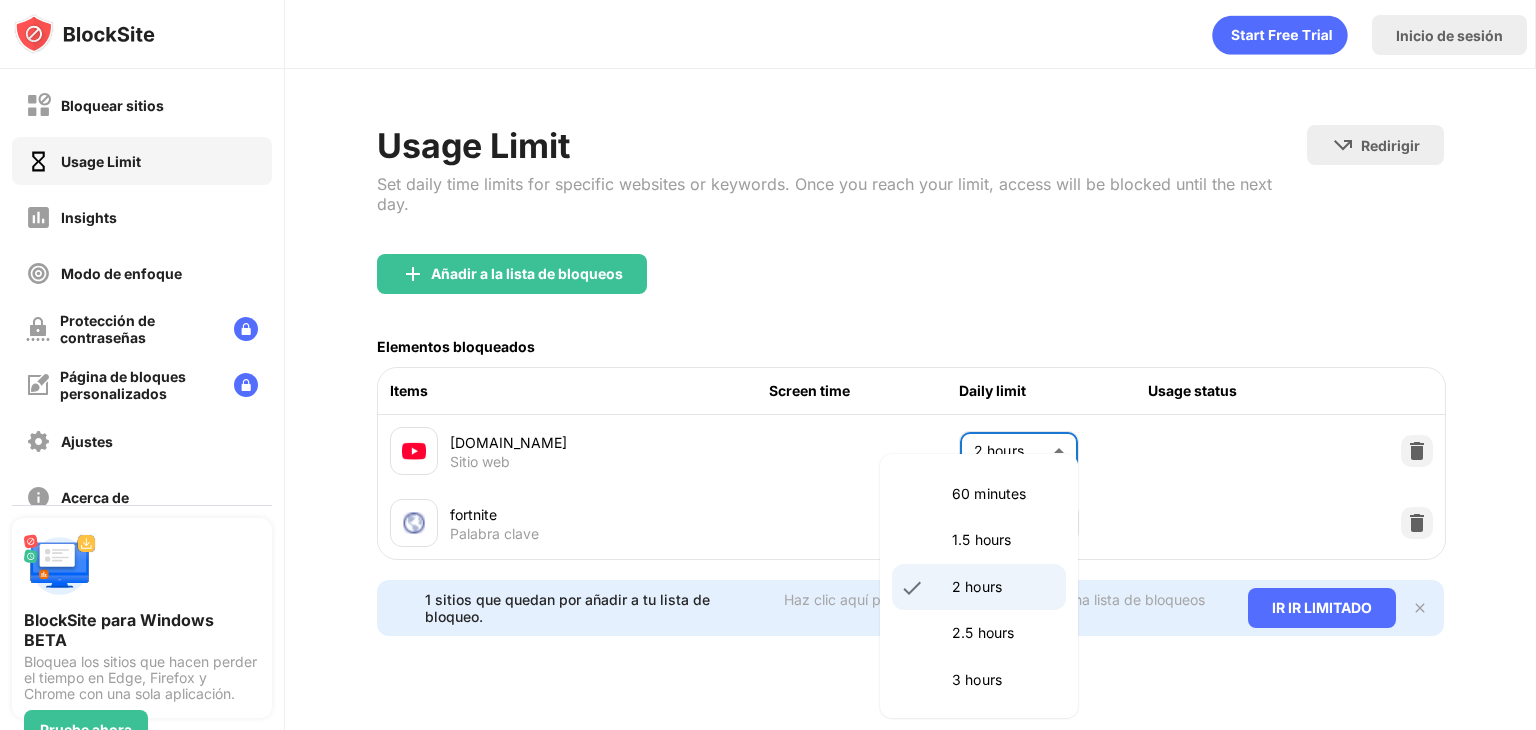 click on "1.5 hours" at bounding box center [1003, 540] 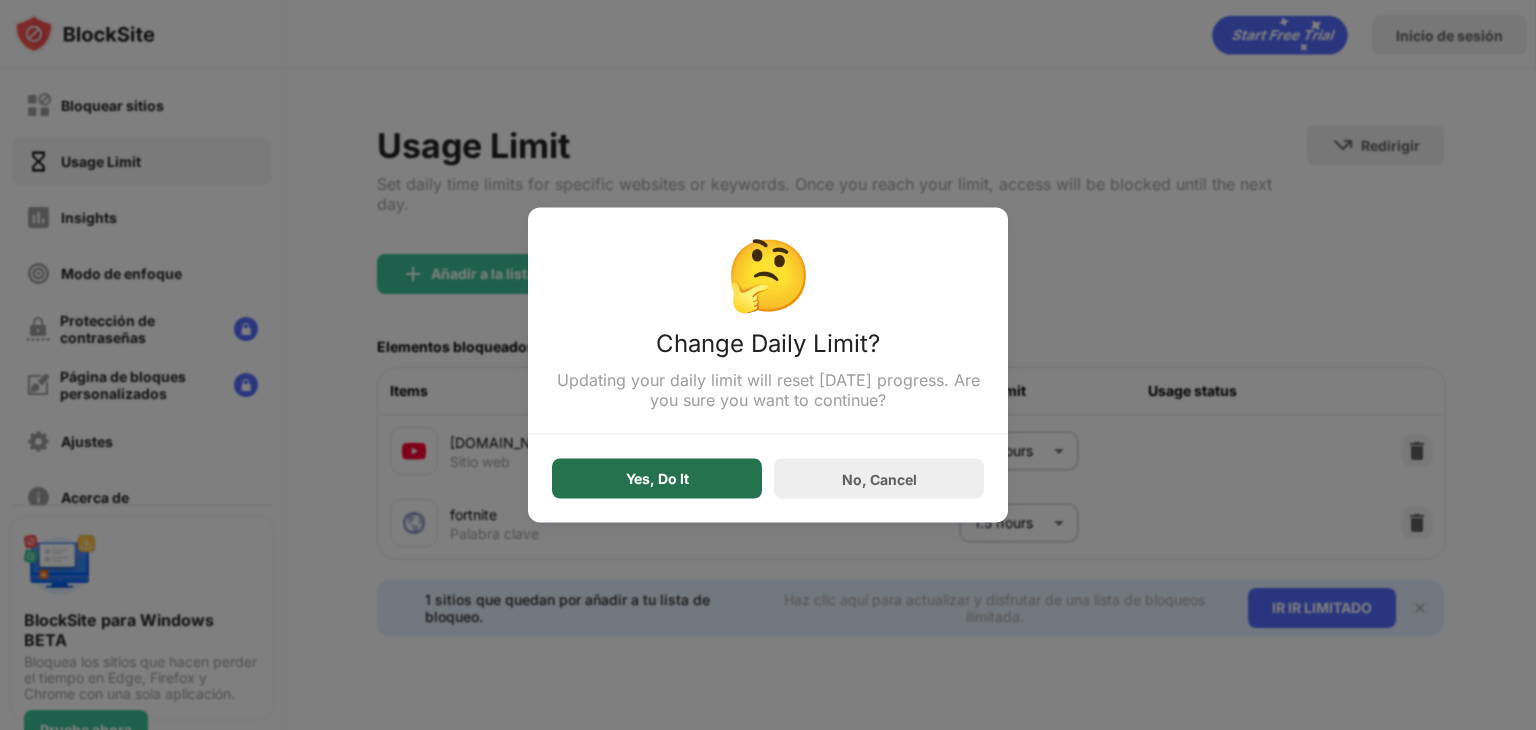 click on "Yes, Do It" at bounding box center (657, 479) 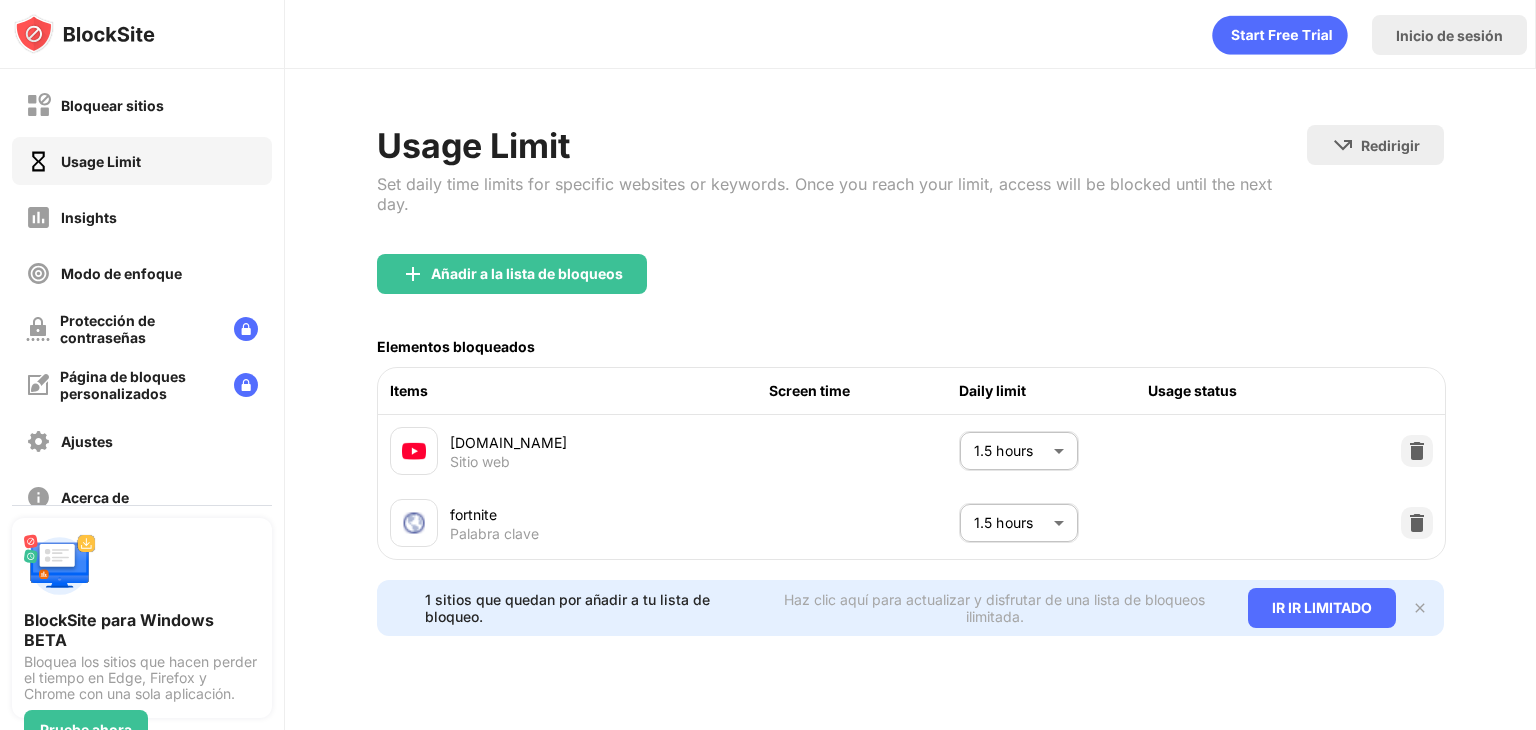 scroll, scrollTop: 0, scrollLeft: 0, axis: both 